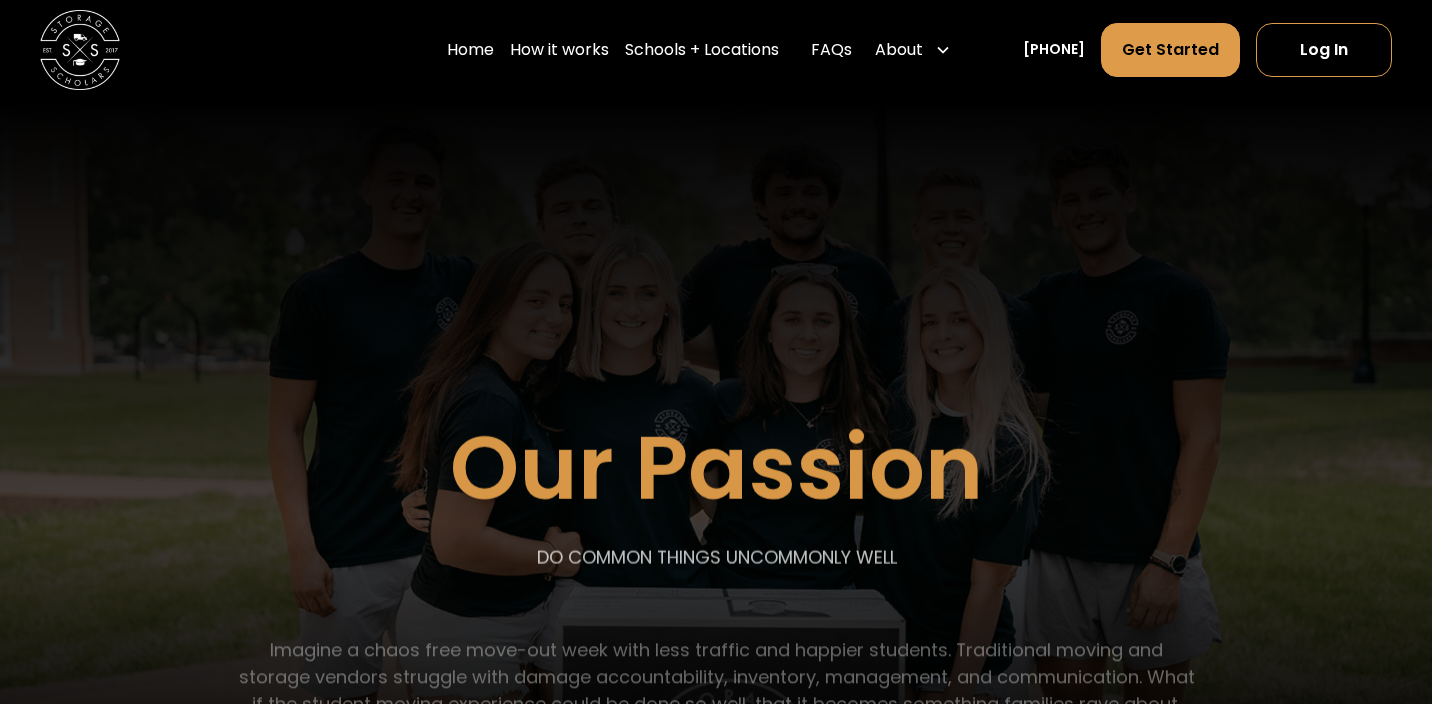 scroll, scrollTop: 0, scrollLeft: 0, axis: both 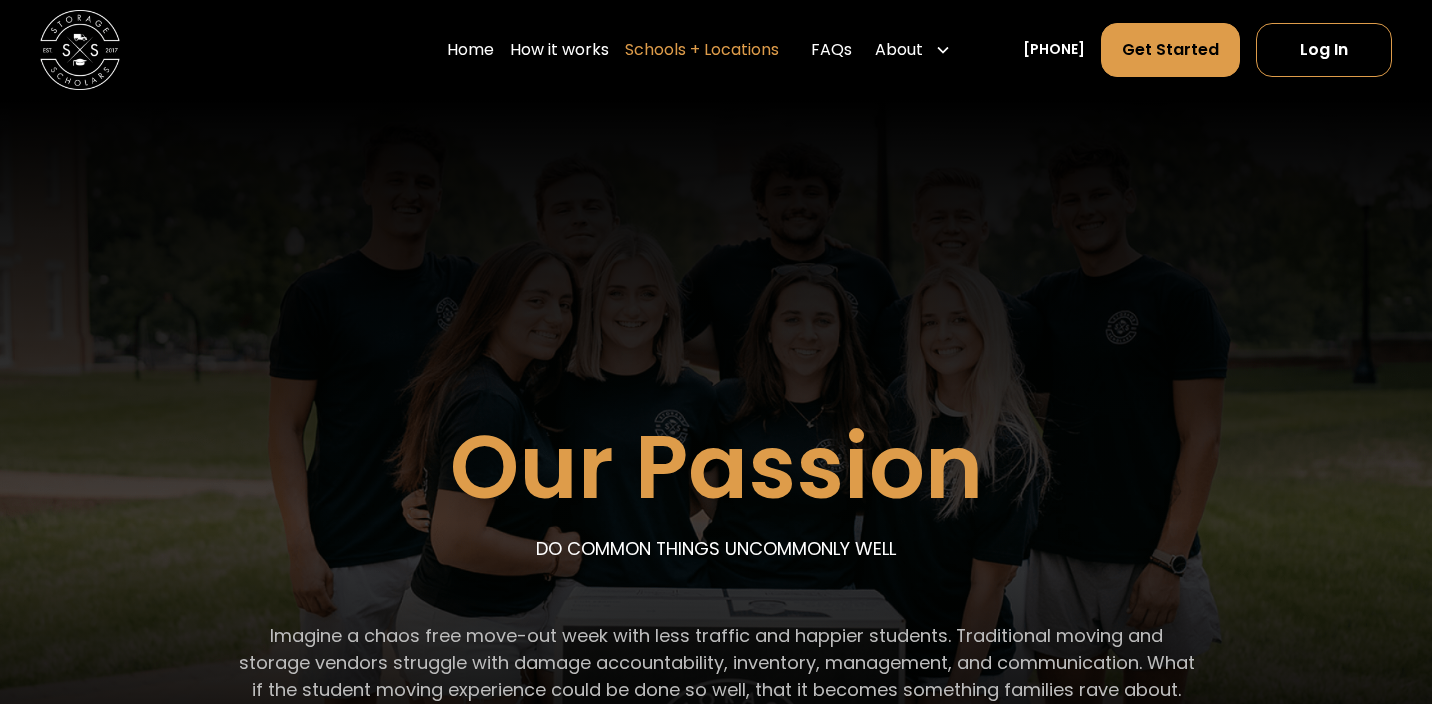 click on "Schools + Locations" at bounding box center (702, 50) 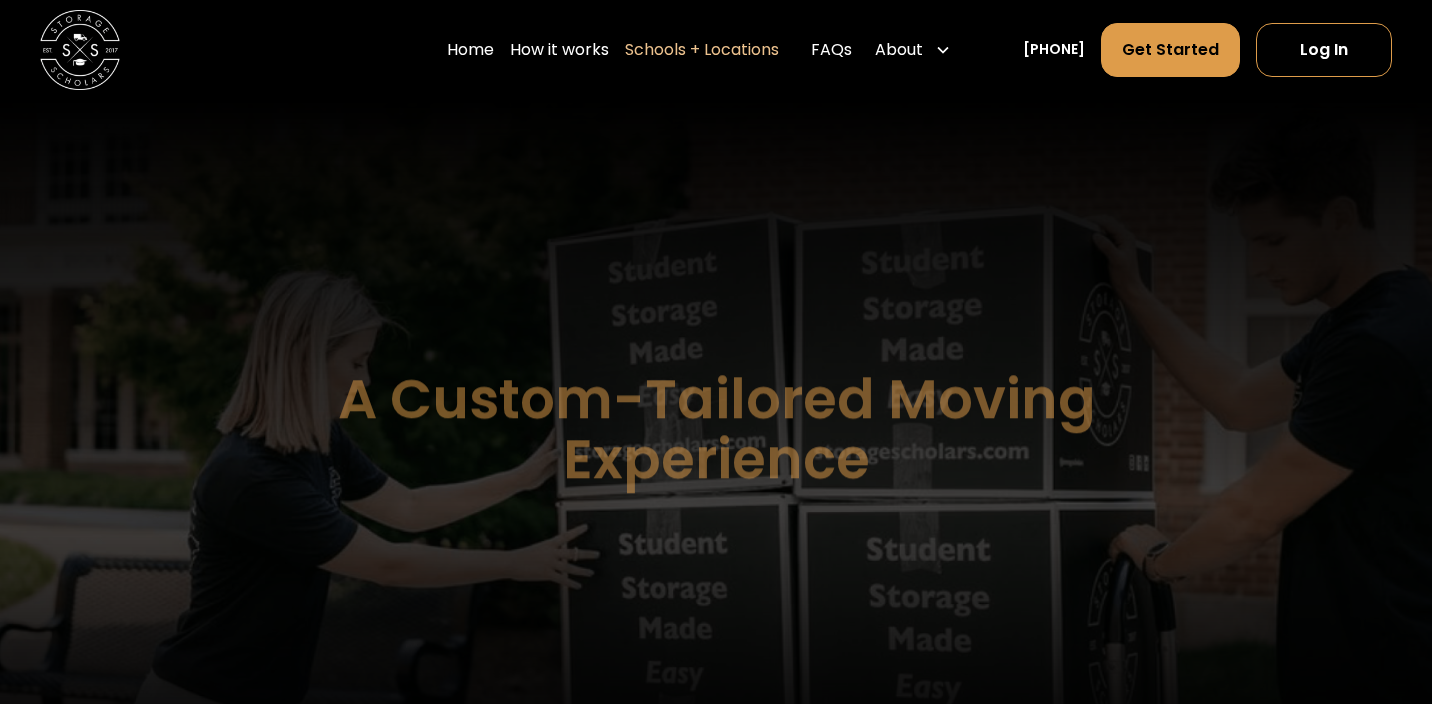 scroll, scrollTop: 0, scrollLeft: 0, axis: both 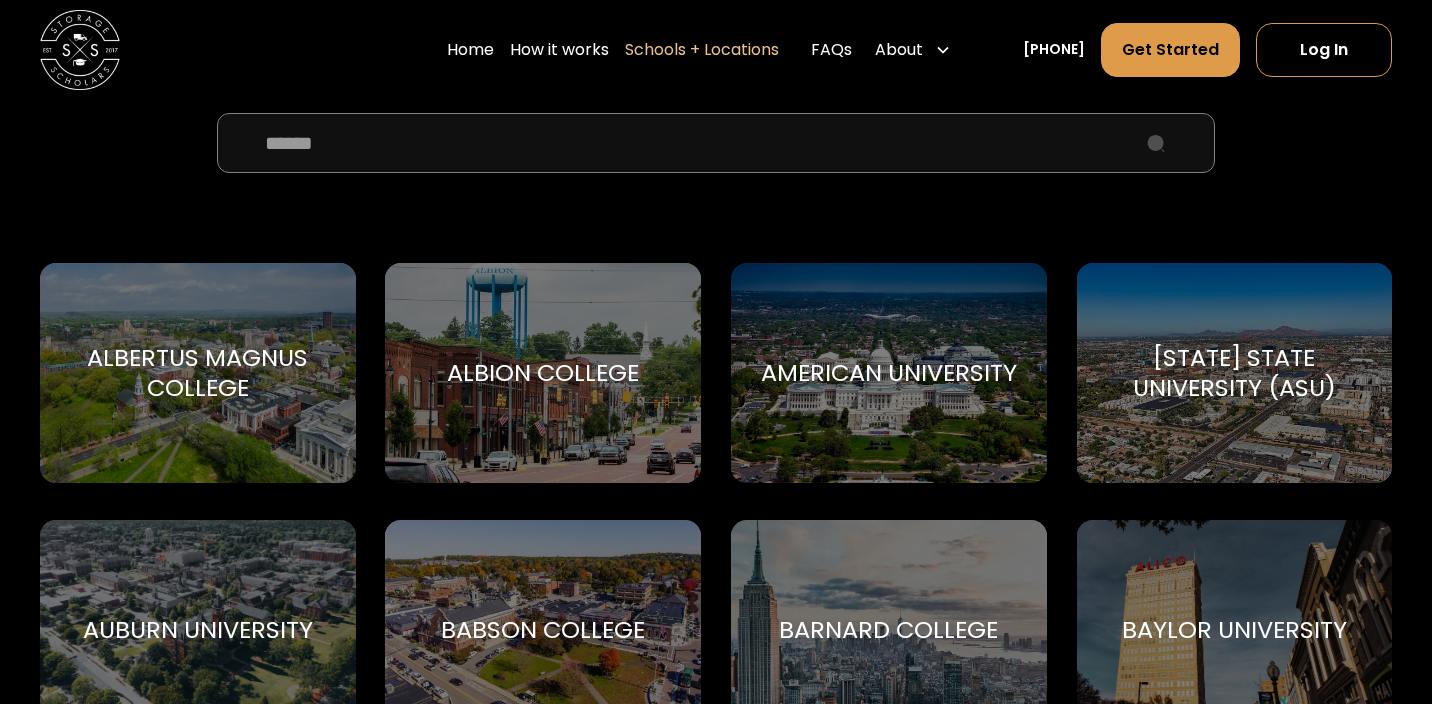 click at bounding box center [716, 143] 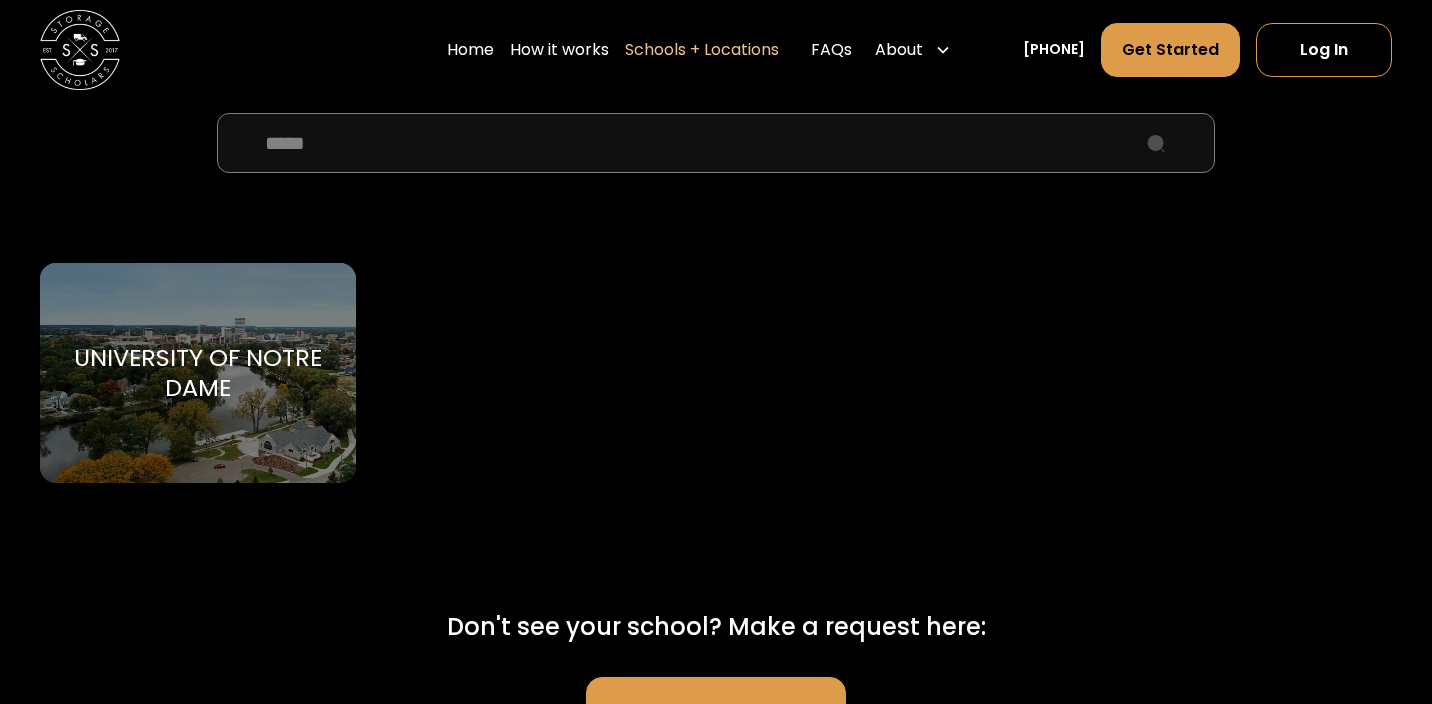 type on "*****" 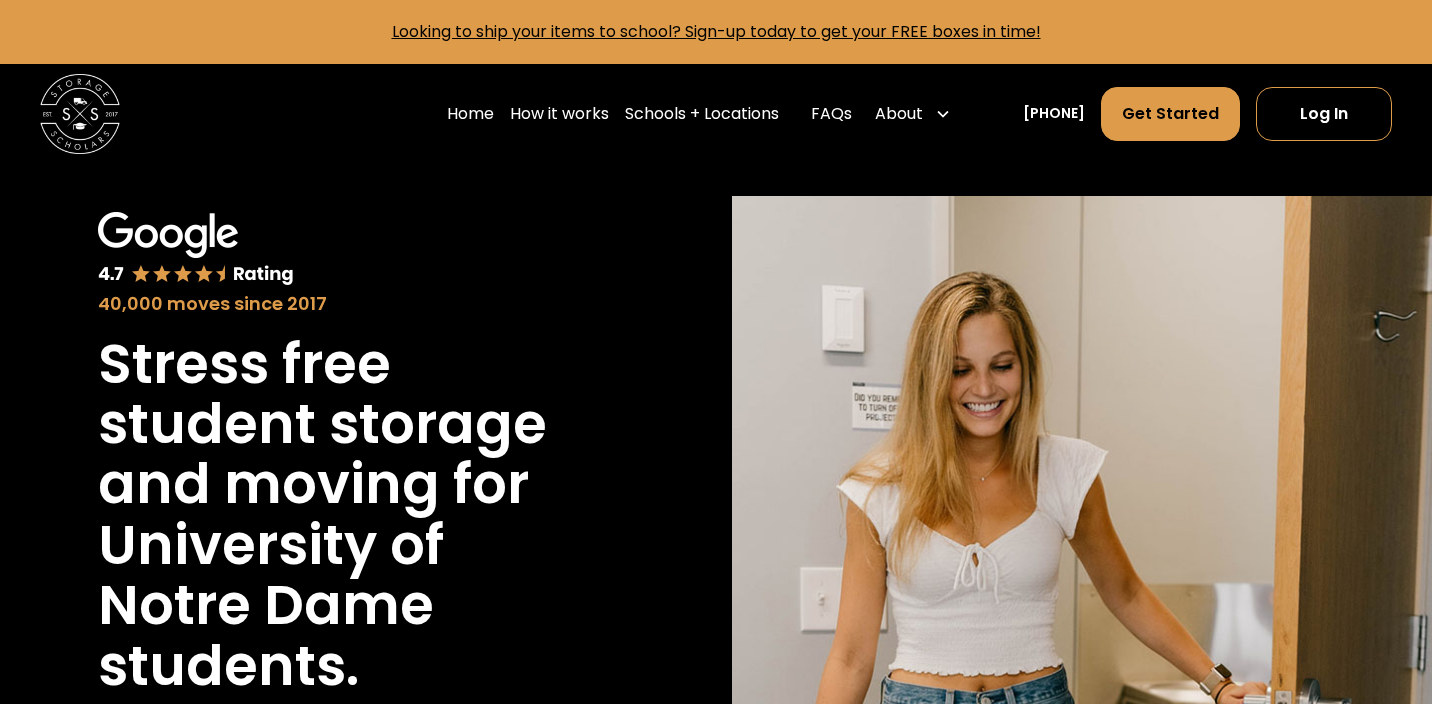 scroll, scrollTop: 0, scrollLeft: 0, axis: both 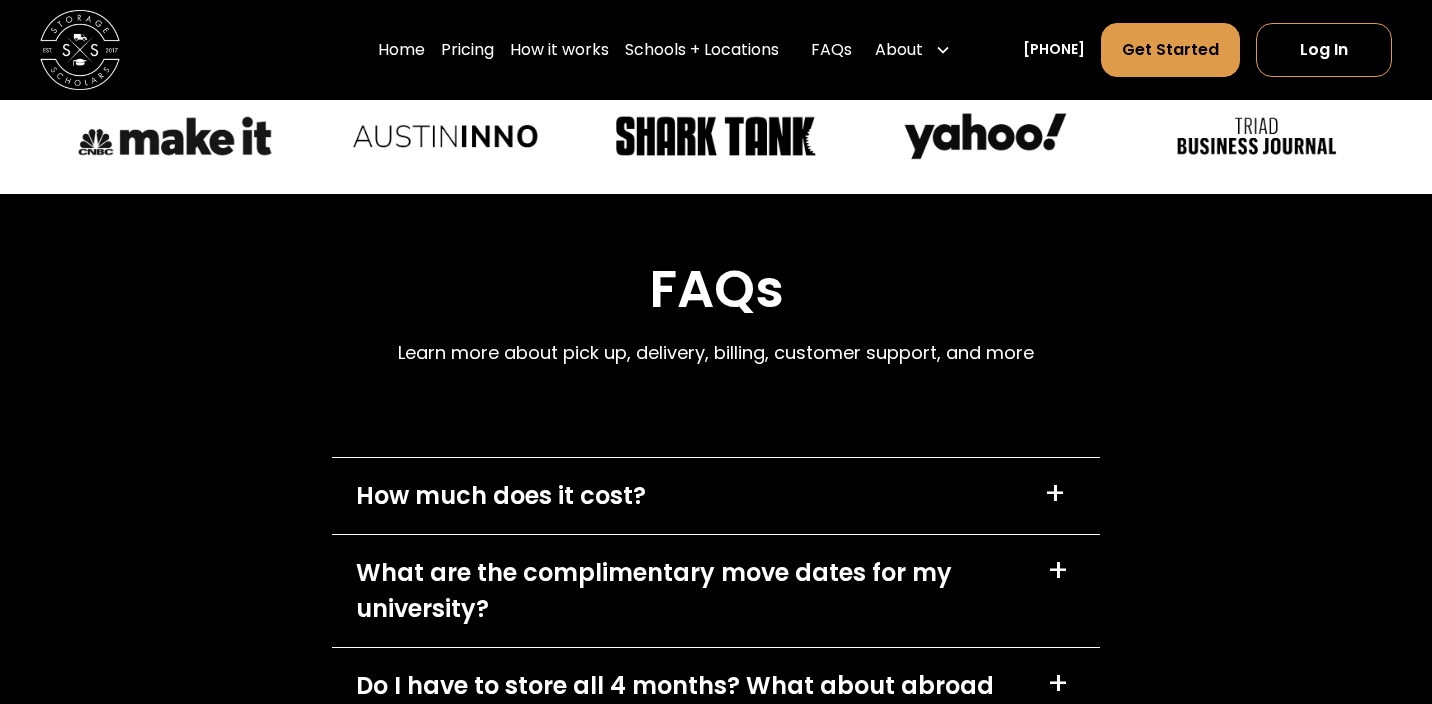 click on "How much does it cost? +" at bounding box center (715, 496) 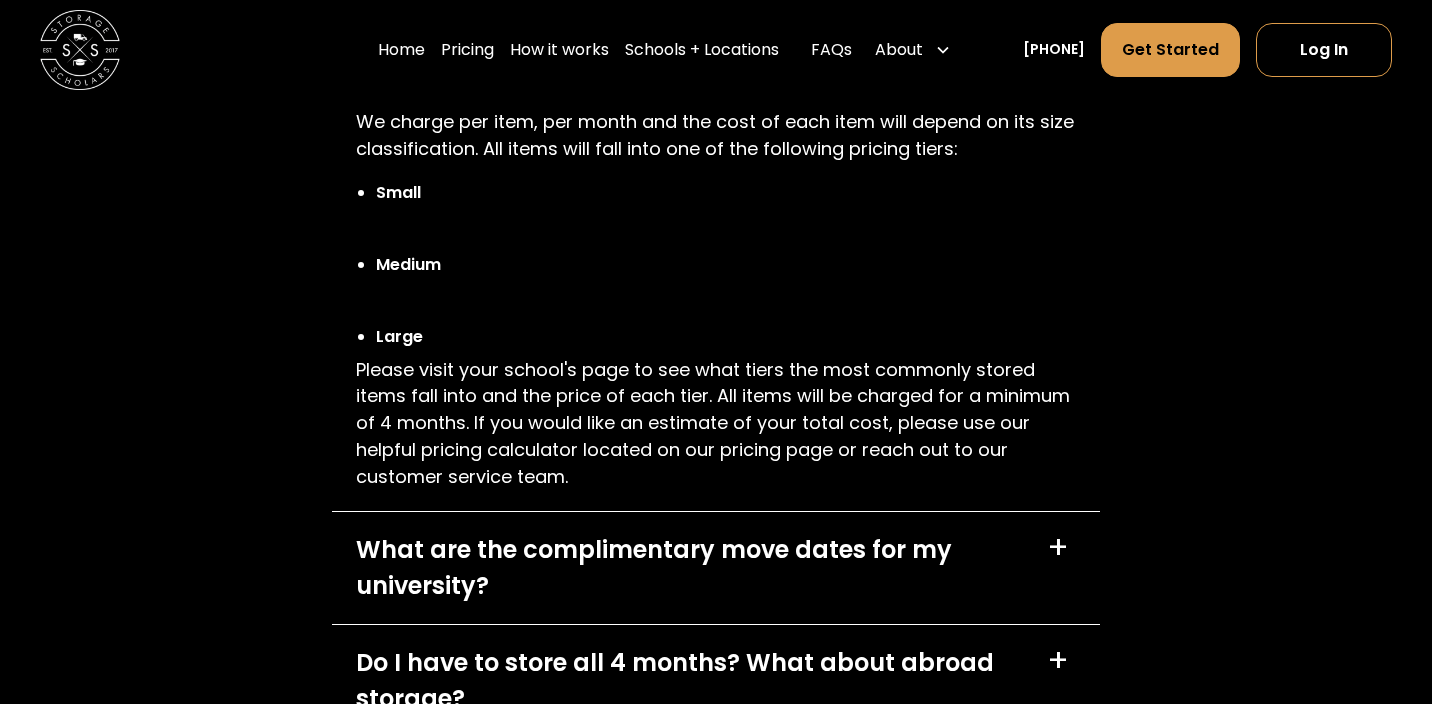 scroll, scrollTop: 7887, scrollLeft: 0, axis: vertical 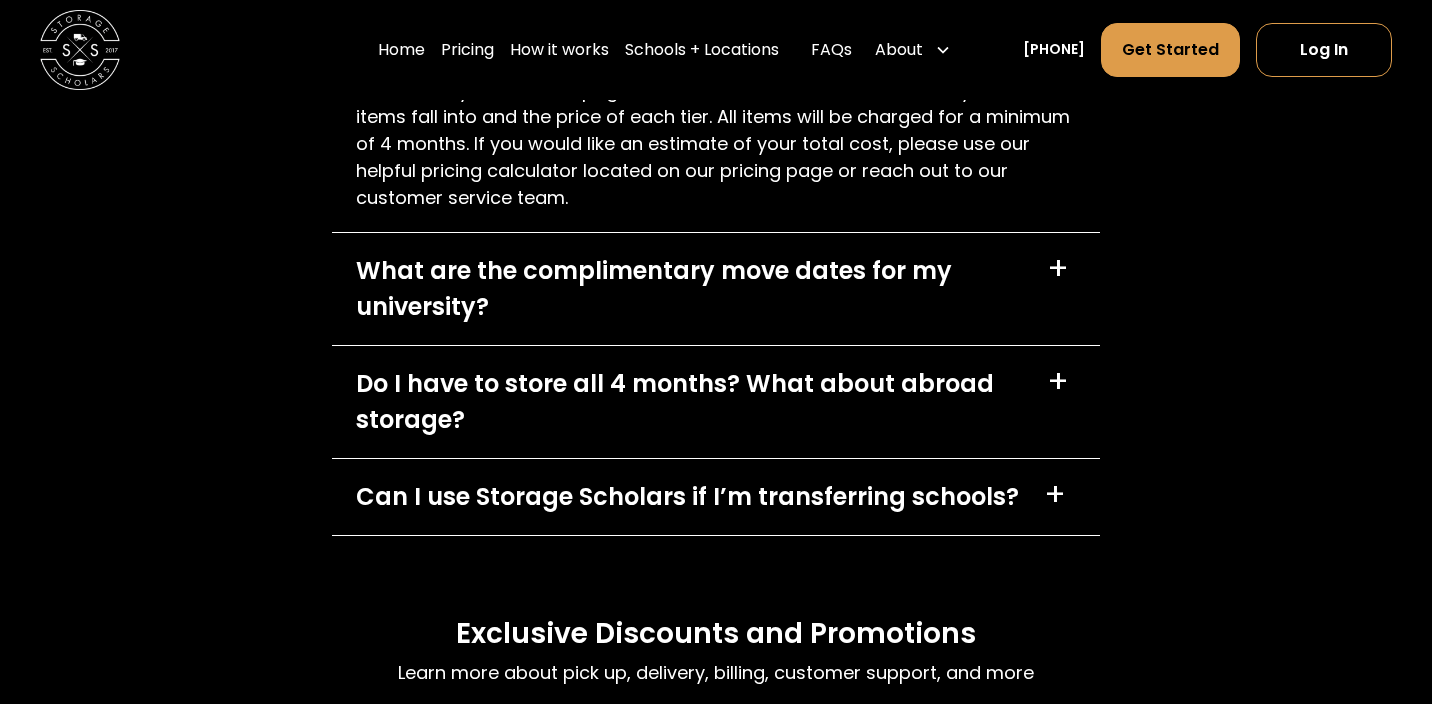 click on "What are the complimentary move dates for my university?" at bounding box center (689, 289) 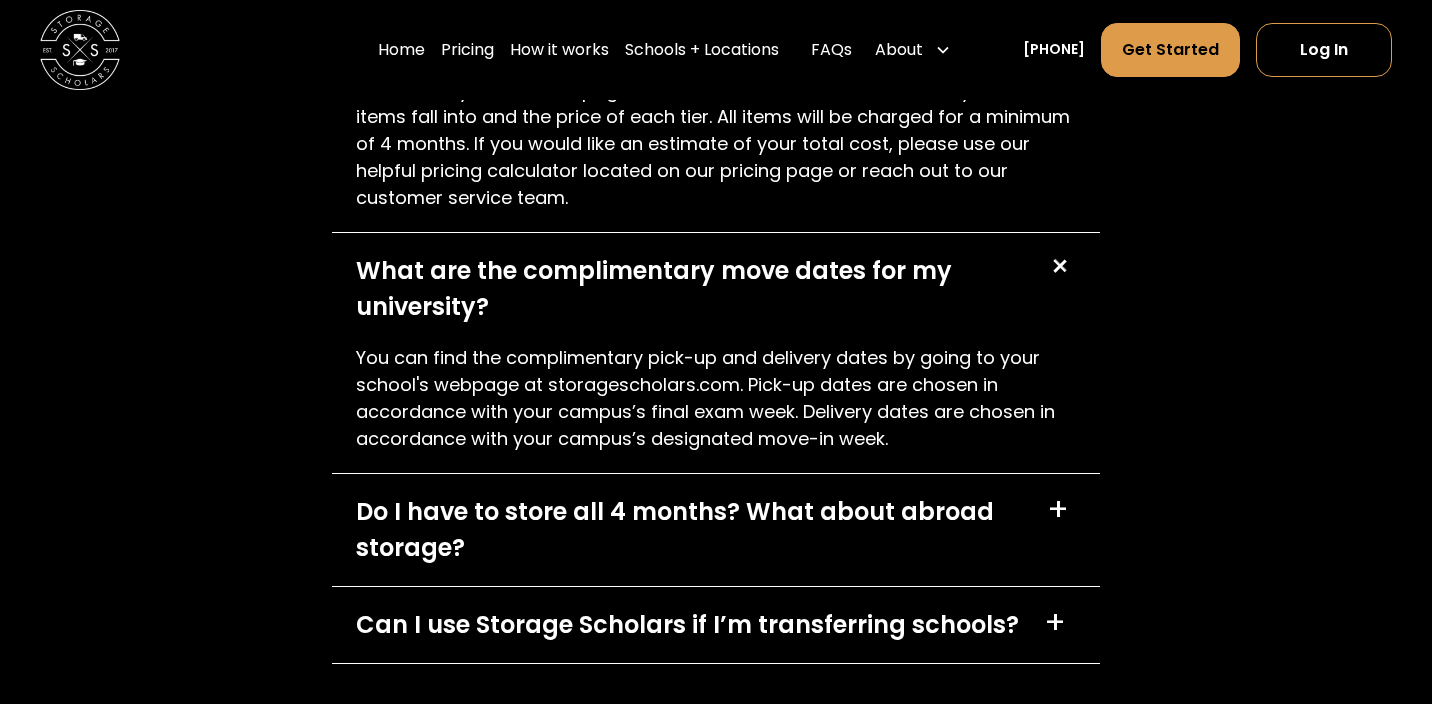 click on "Do I have to store all 4 months? What about abroad storage?" at bounding box center (689, 530) 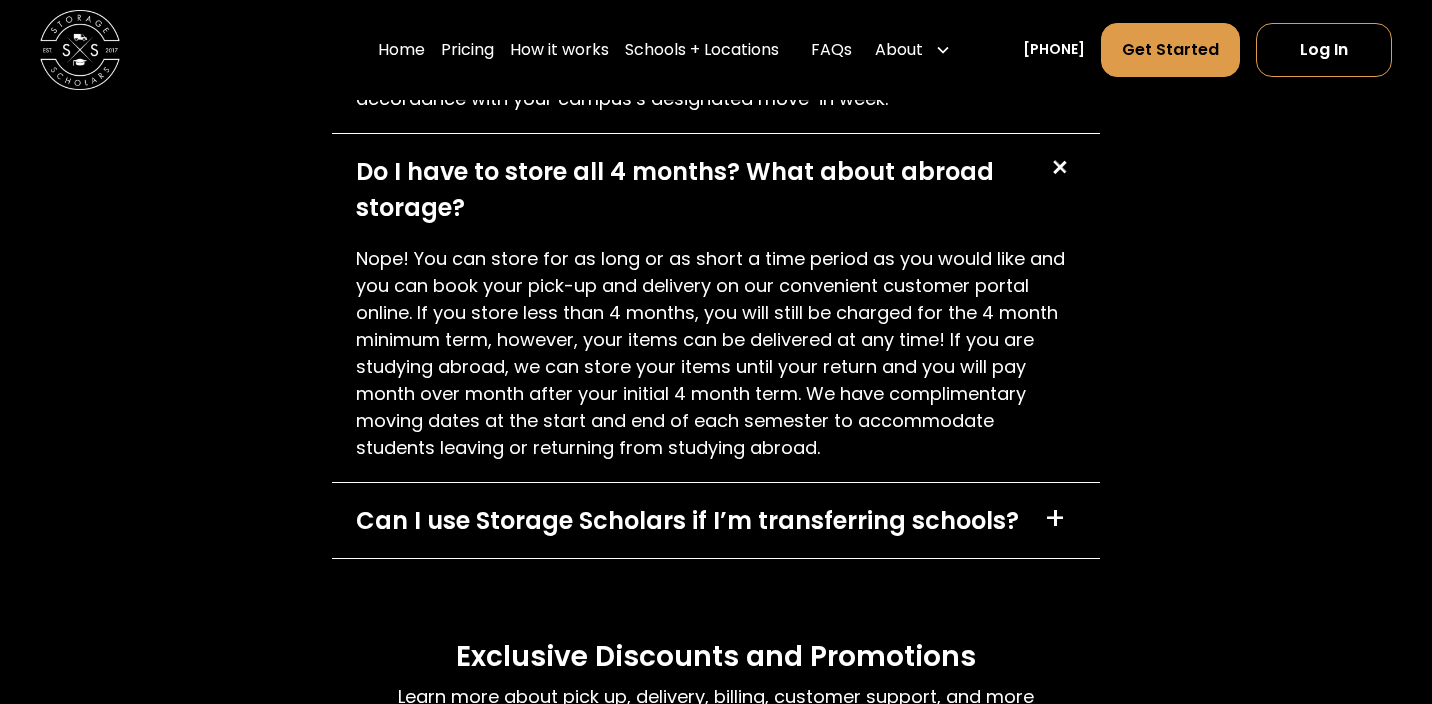 scroll, scrollTop: 8225, scrollLeft: 0, axis: vertical 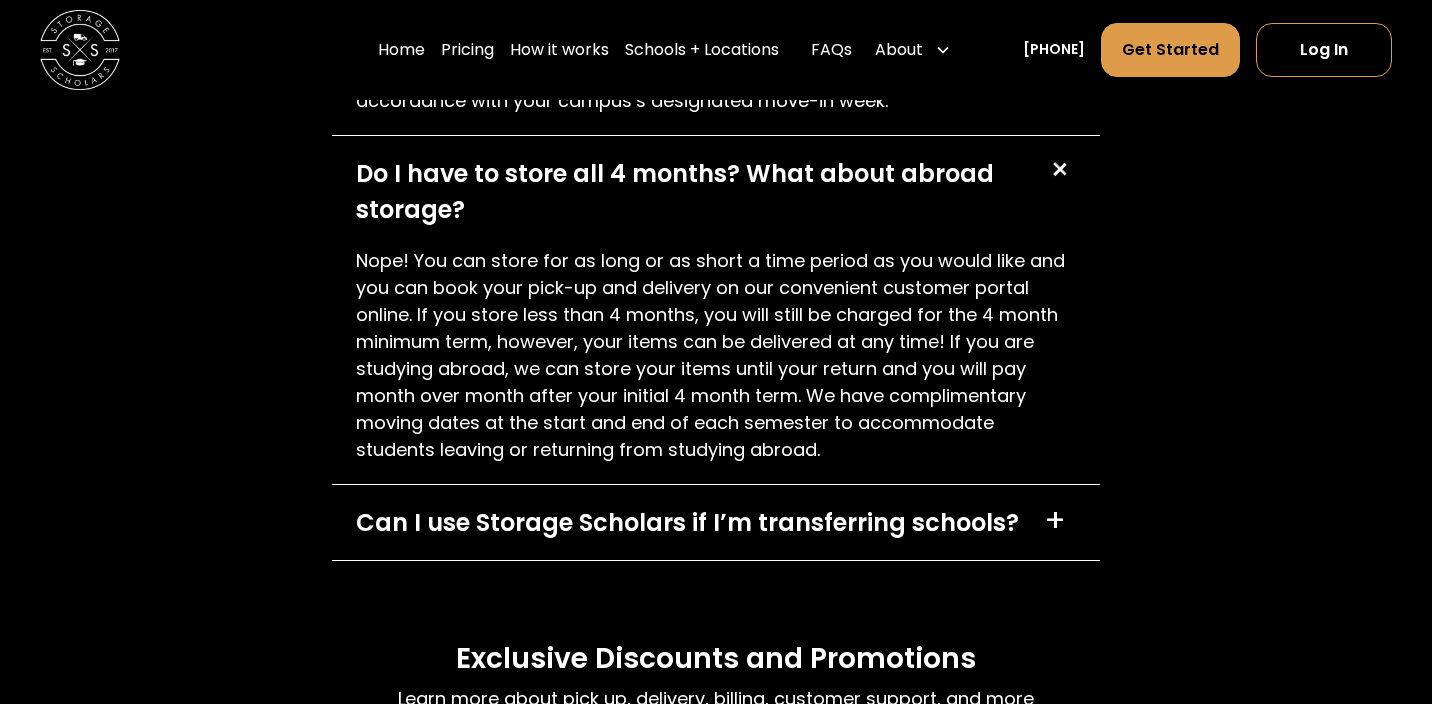 click on "Can I use Storage Scholars if I’m transferring schools?" at bounding box center [687, 523] 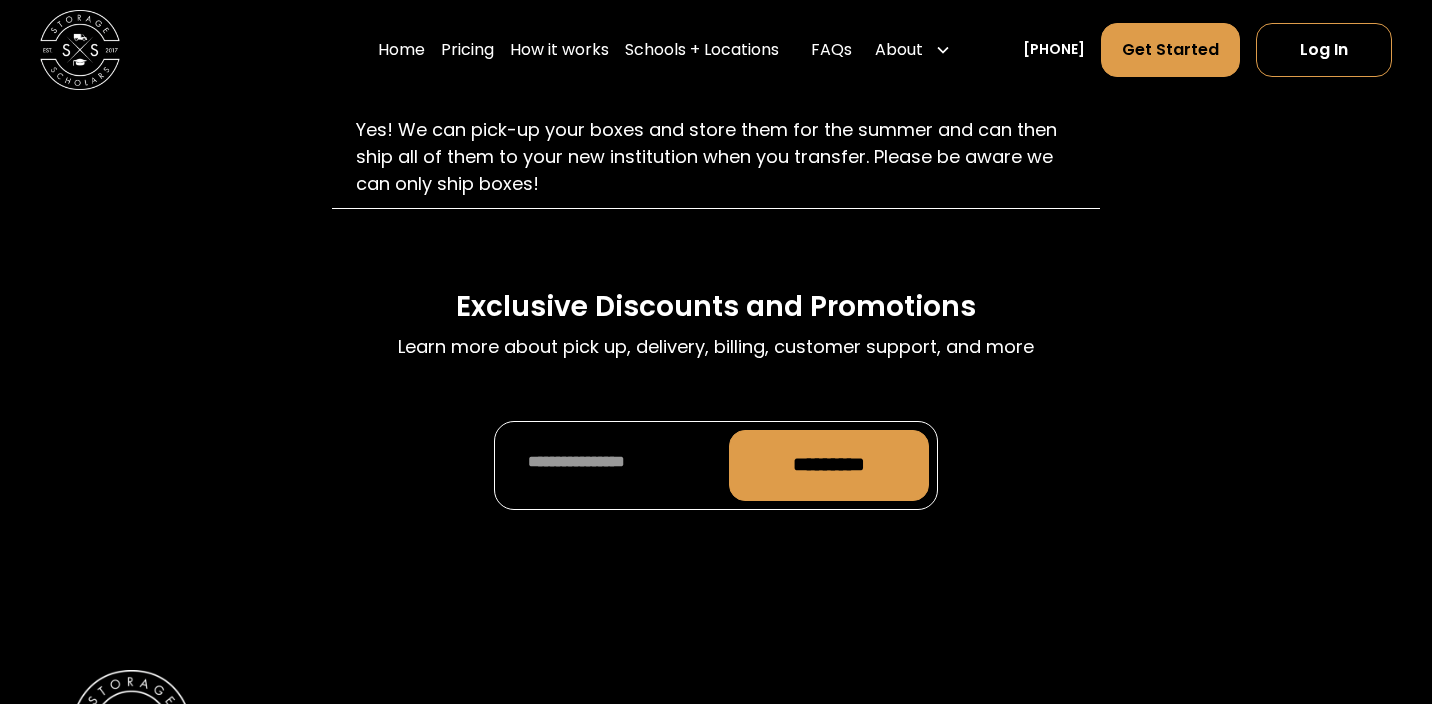 scroll, scrollTop: 8709, scrollLeft: 0, axis: vertical 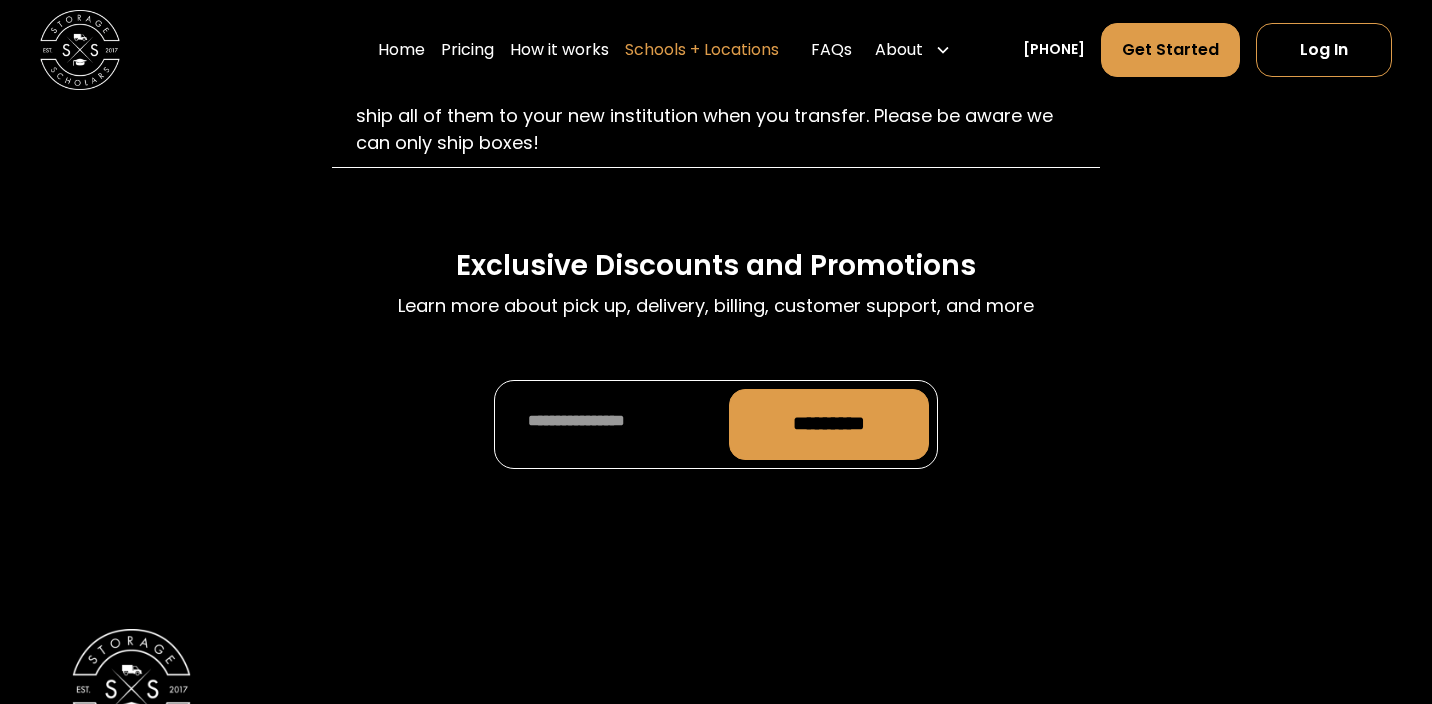 click on "Schools + Locations" at bounding box center (702, 50) 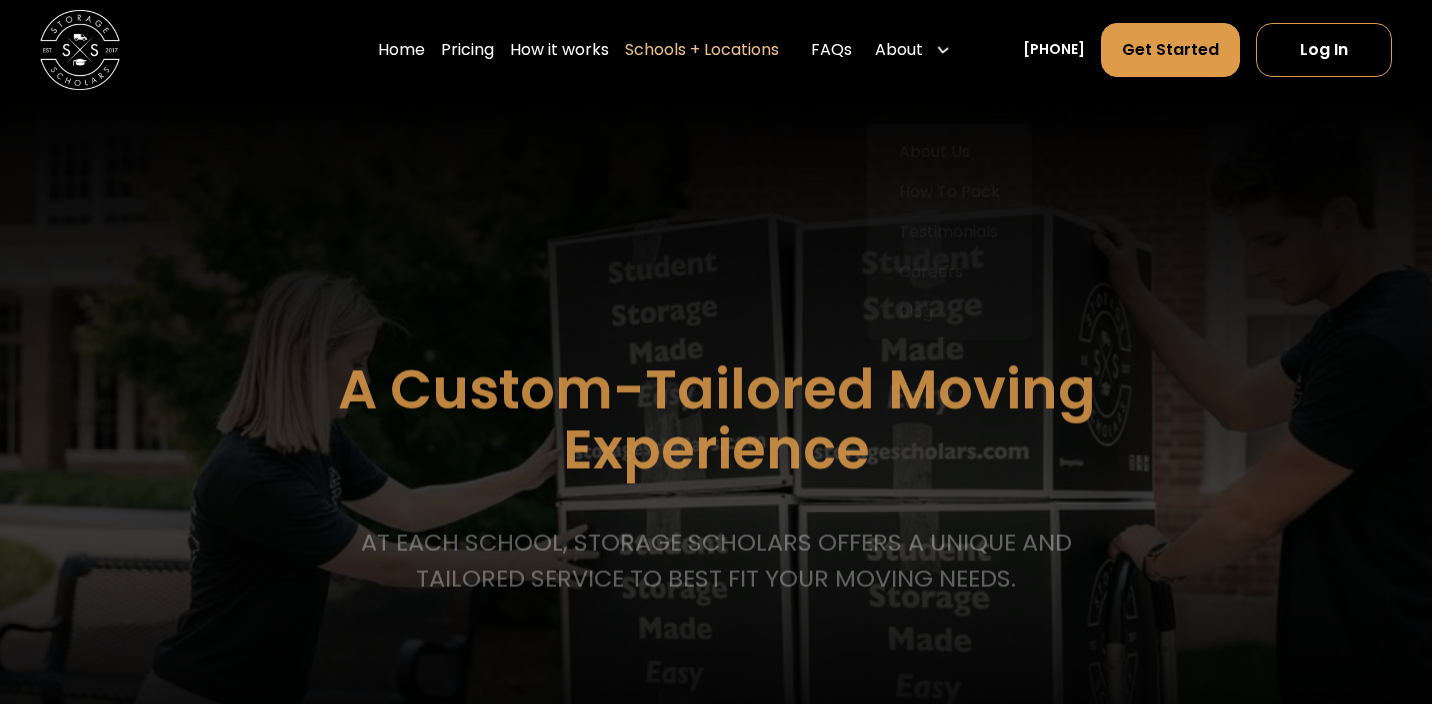 scroll, scrollTop: 0, scrollLeft: 0, axis: both 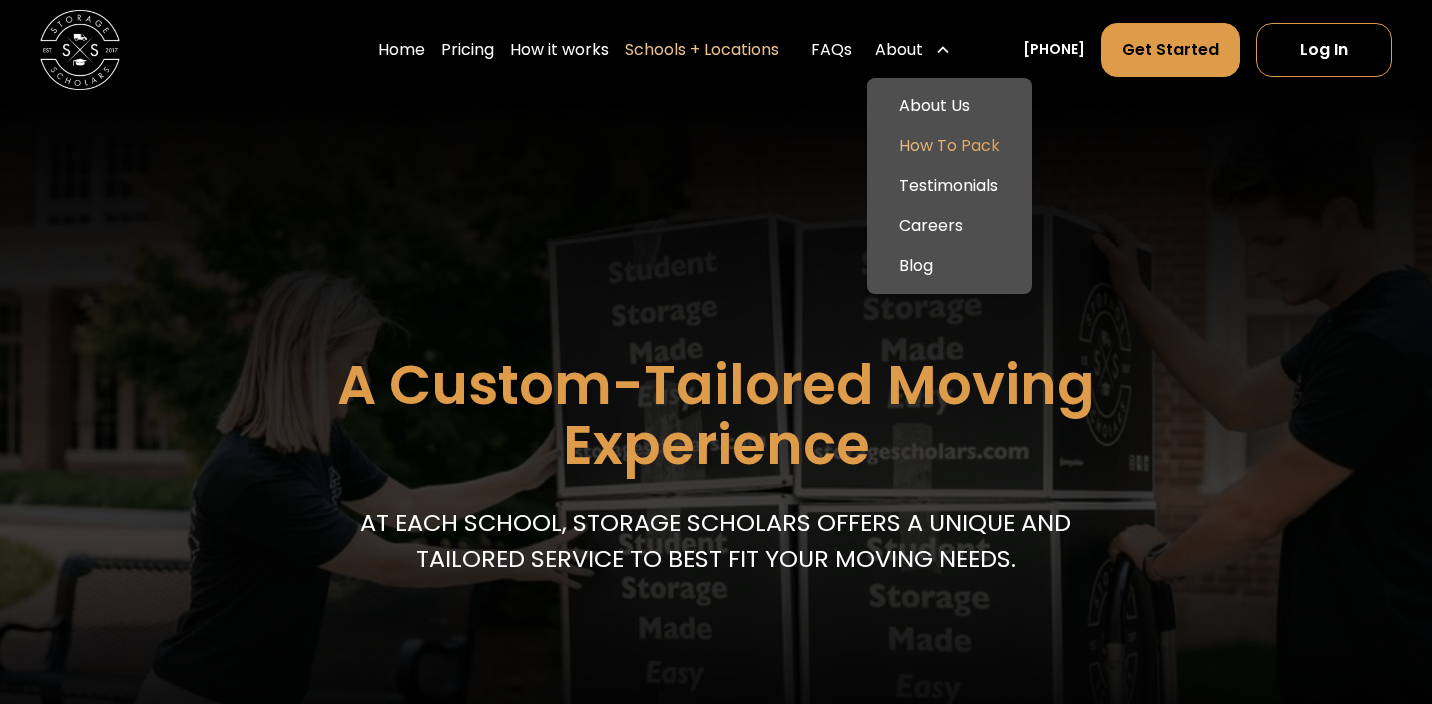 click on "How To Pack" at bounding box center [949, 146] 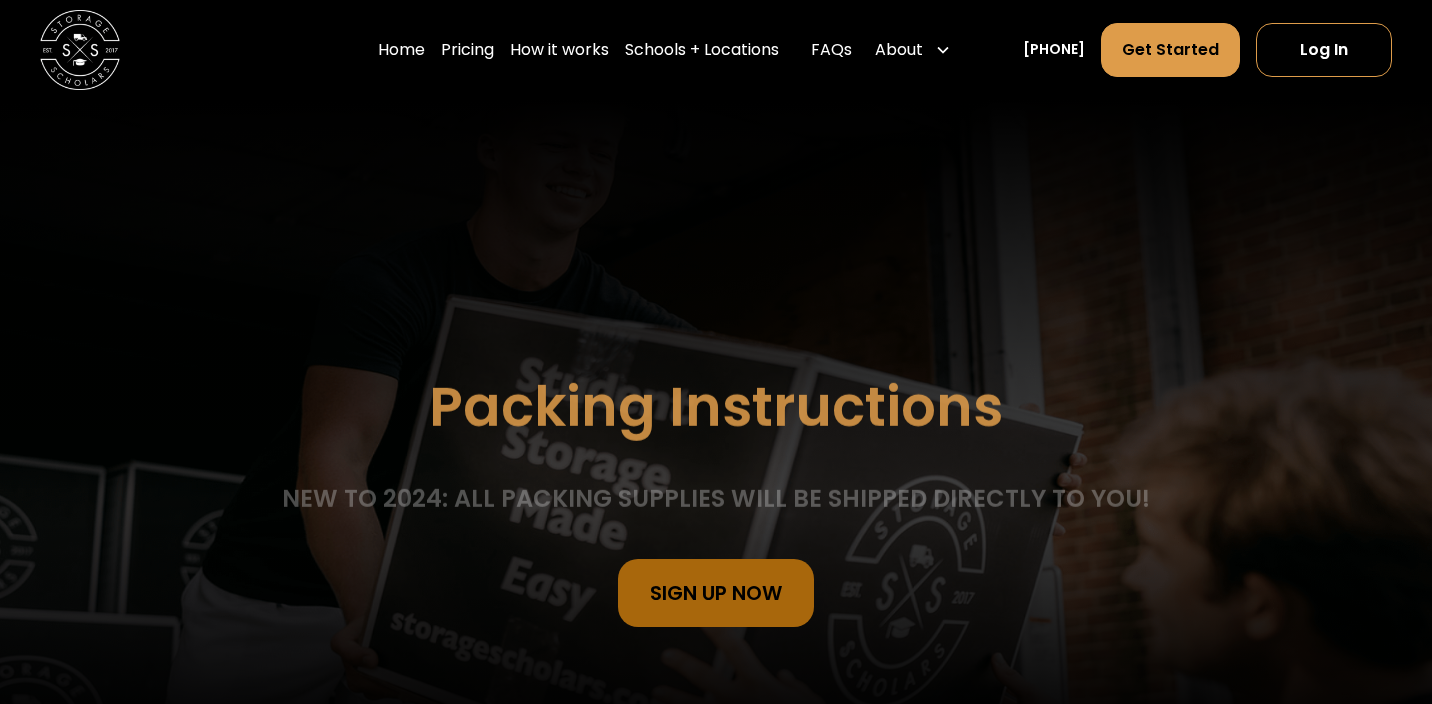 scroll, scrollTop: 0, scrollLeft: 0, axis: both 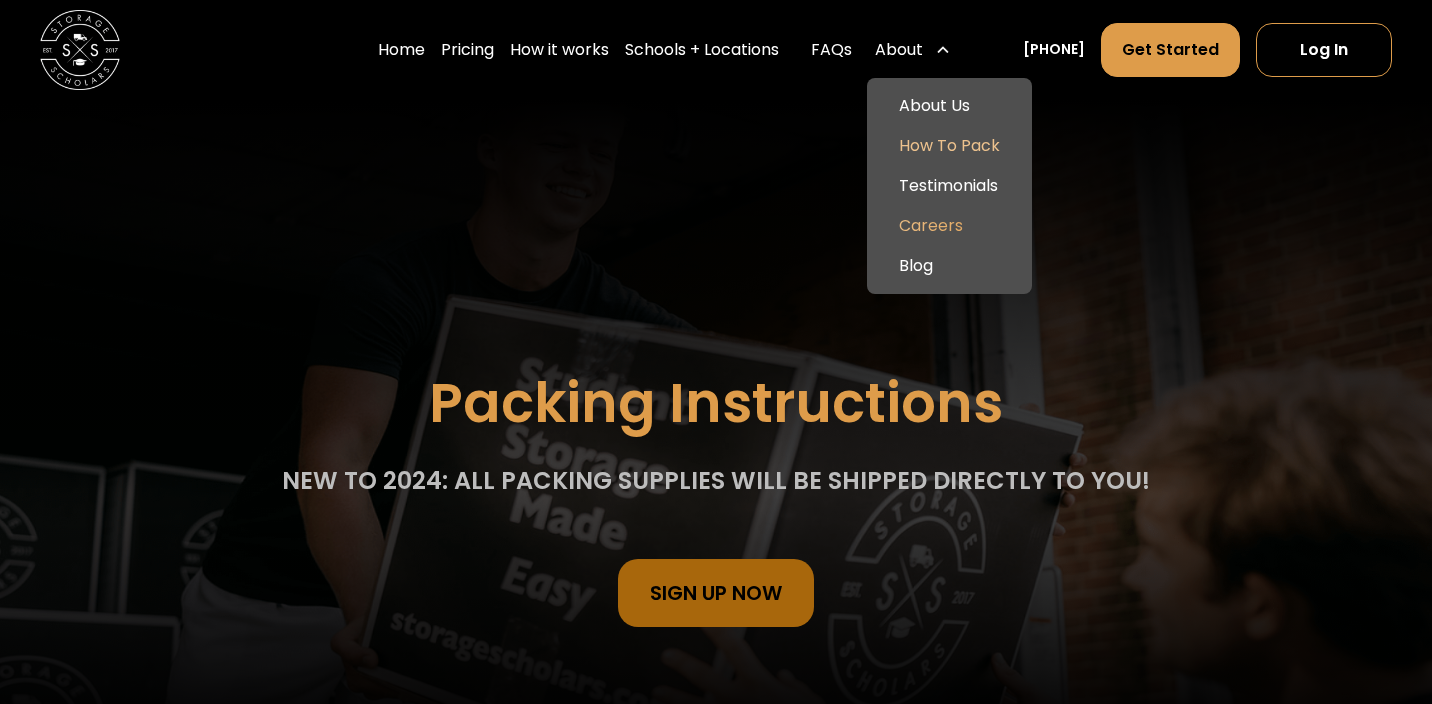 click on "Careers" at bounding box center [949, 226] 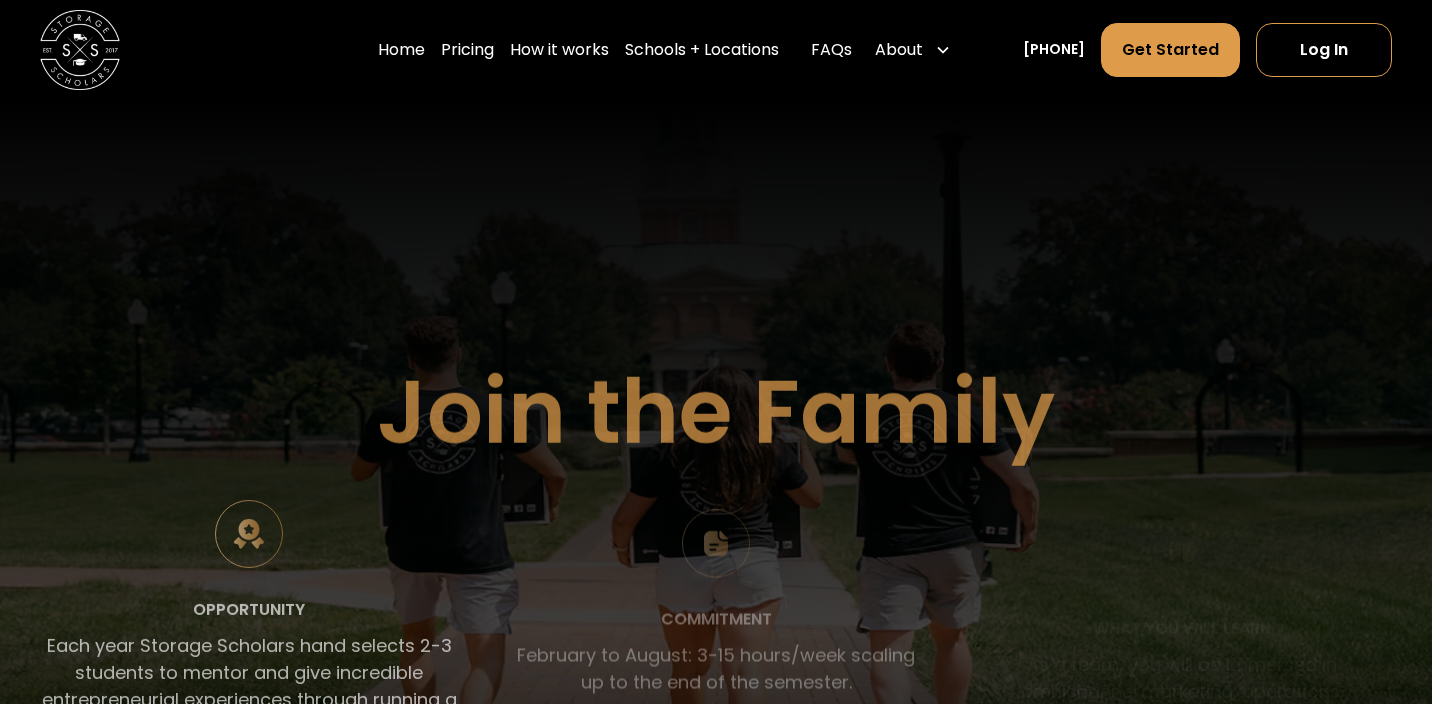 scroll, scrollTop: 0, scrollLeft: 0, axis: both 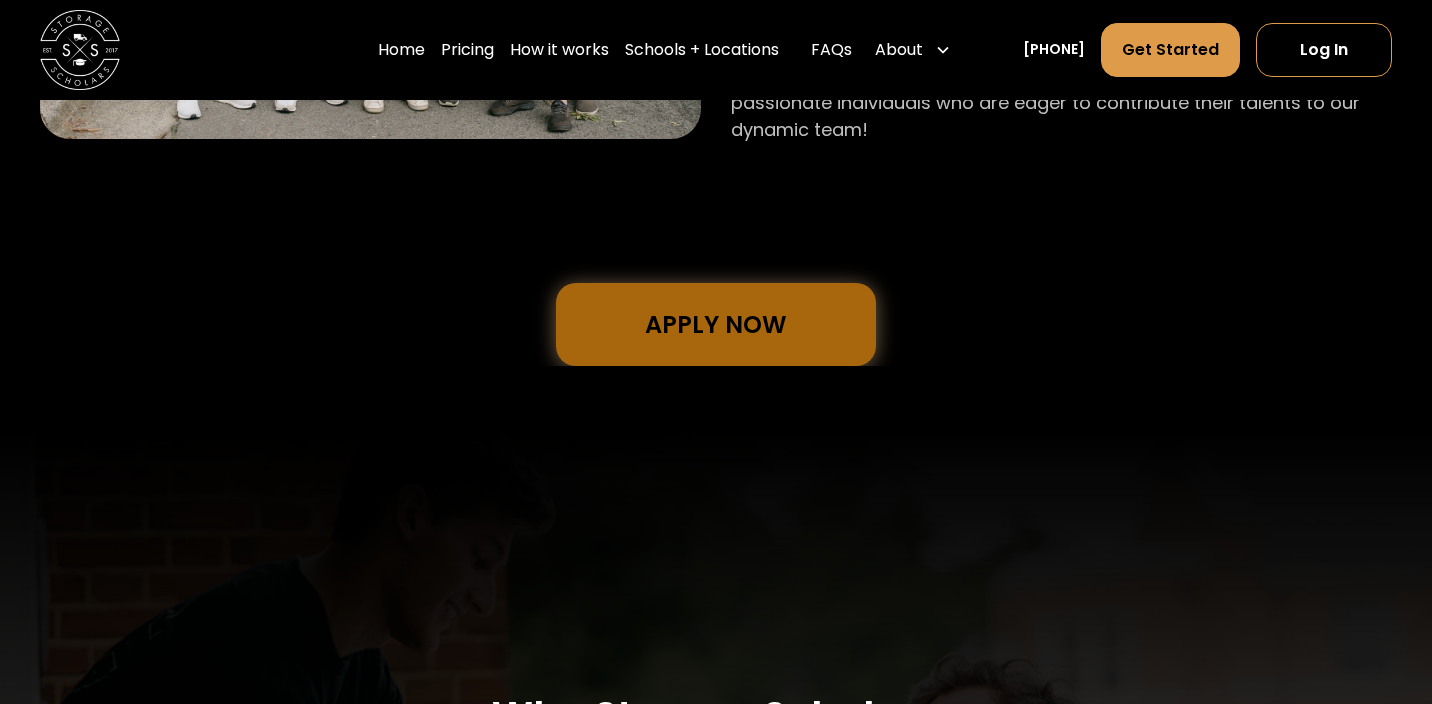 click on "Apply Now" at bounding box center [716, 325] 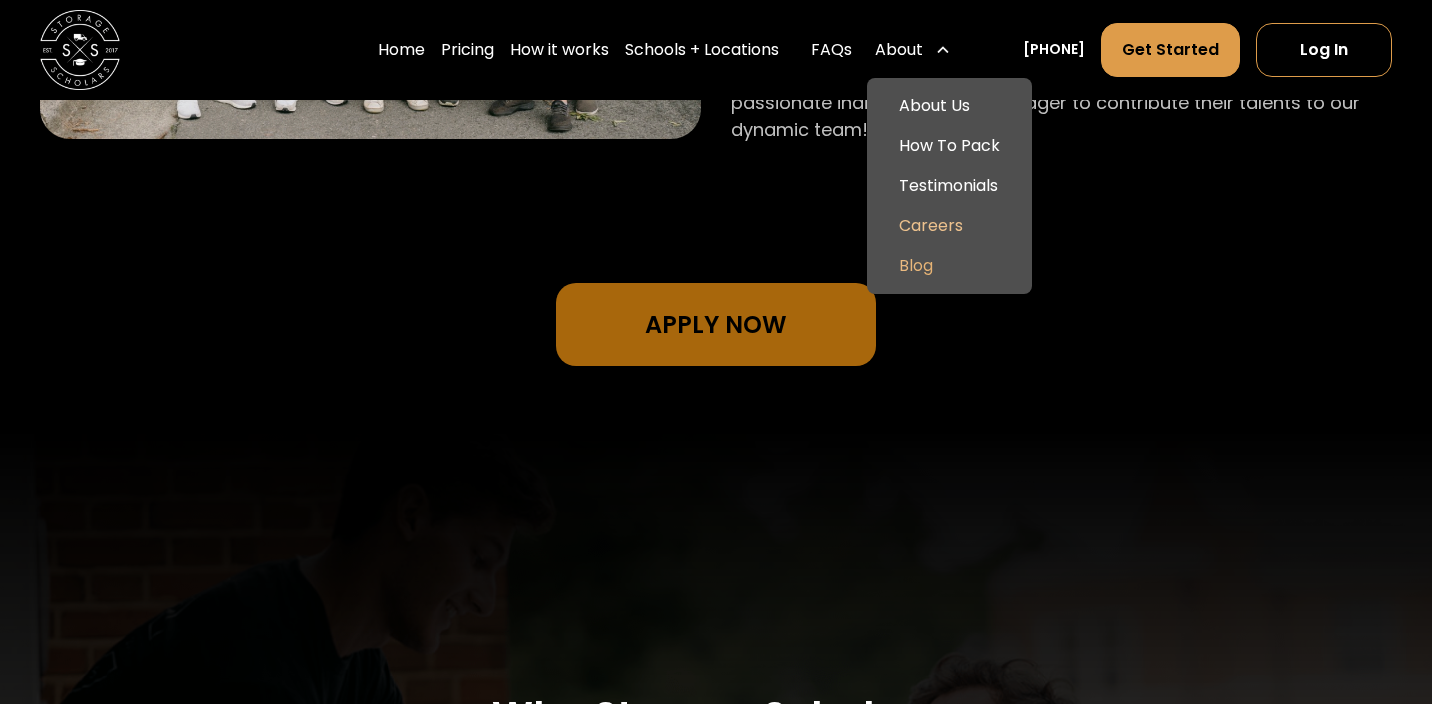 click on "Blog" at bounding box center [949, 266] 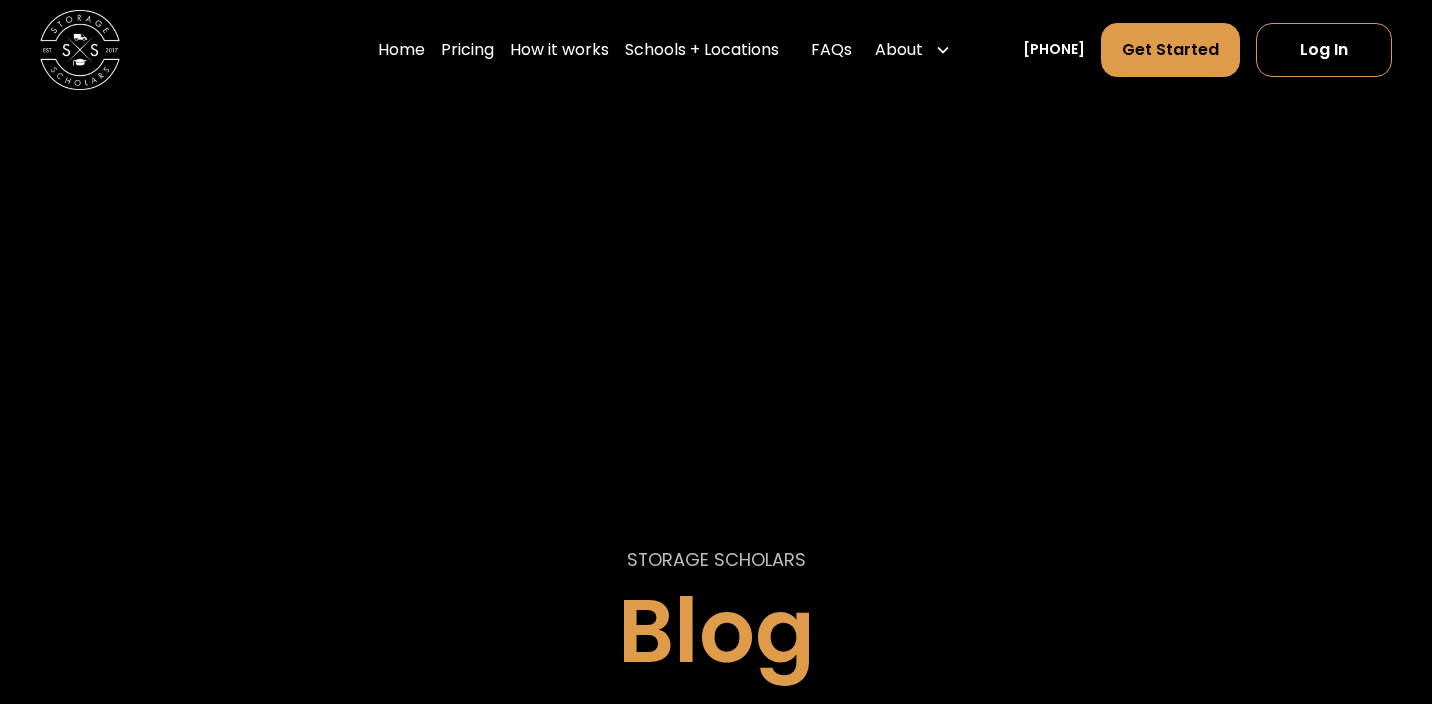 scroll, scrollTop: 0, scrollLeft: 0, axis: both 